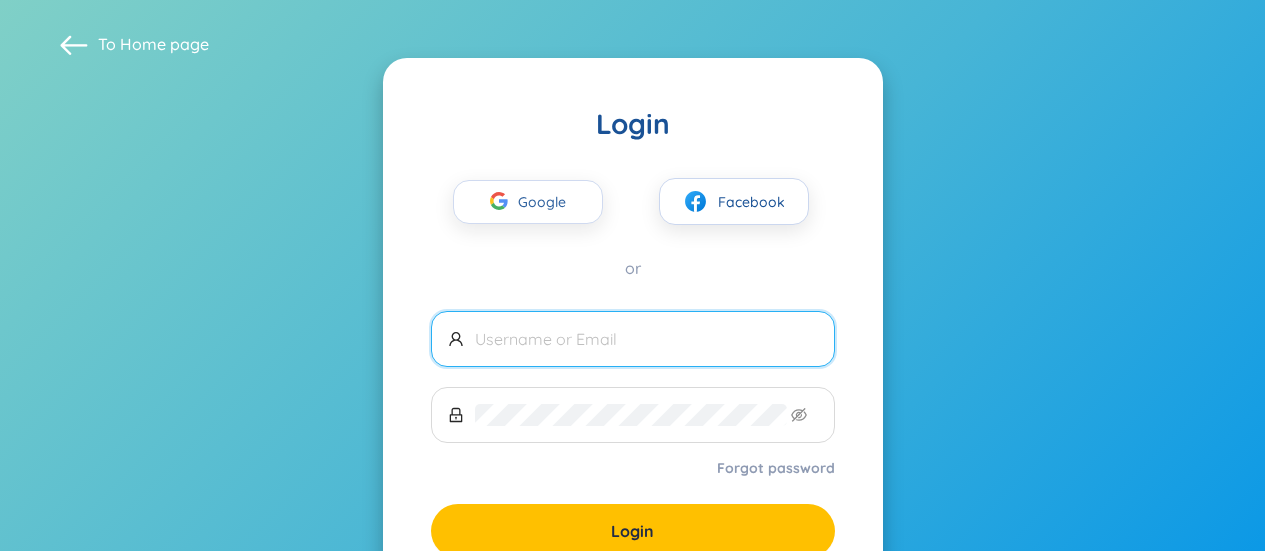 scroll, scrollTop: 0, scrollLeft: 0, axis: both 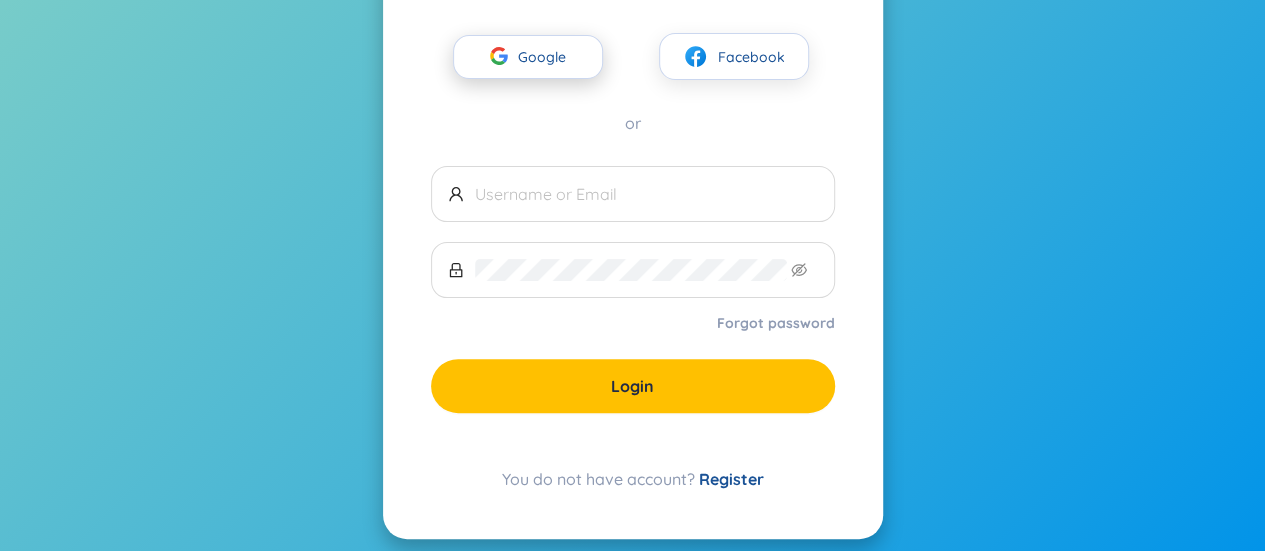 click on "Google" at bounding box center (547, 57) 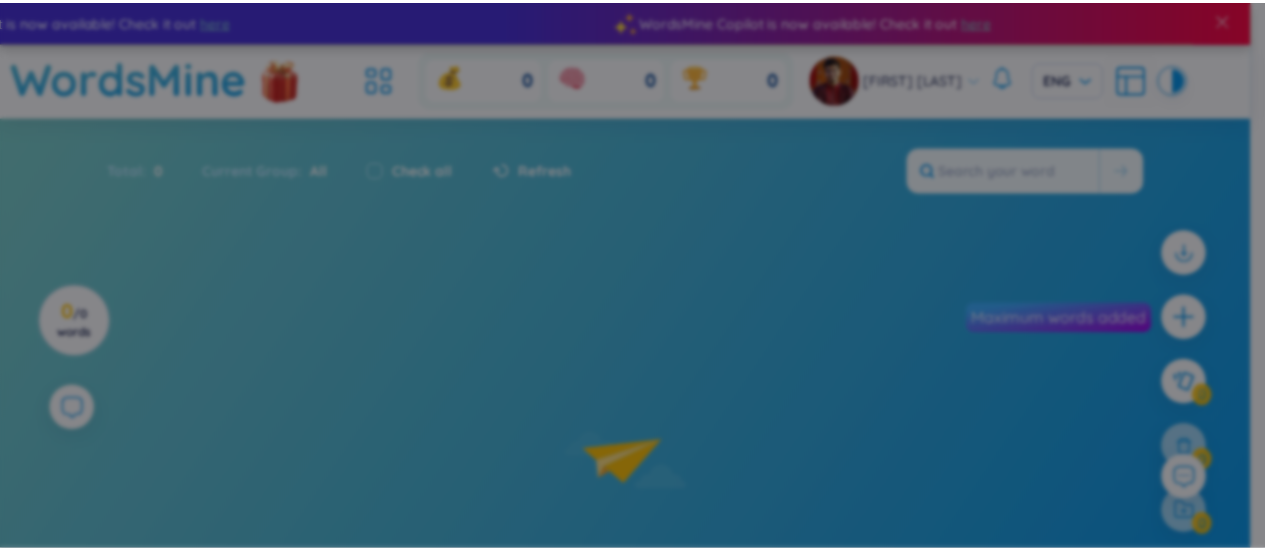 scroll, scrollTop: 0, scrollLeft: 0, axis: both 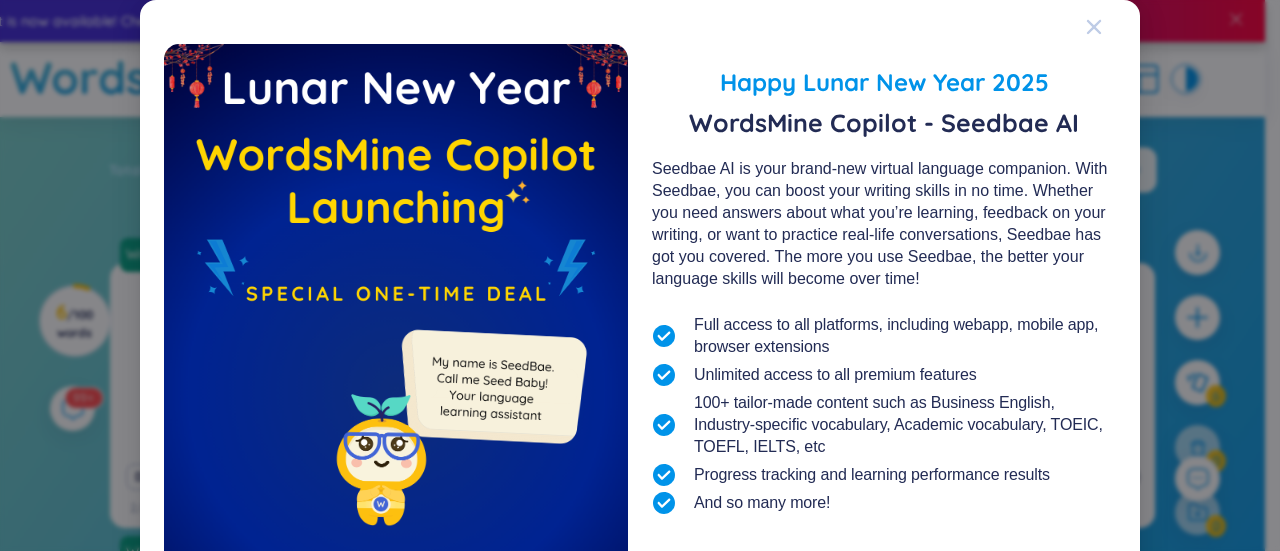 click at bounding box center [1094, 27] 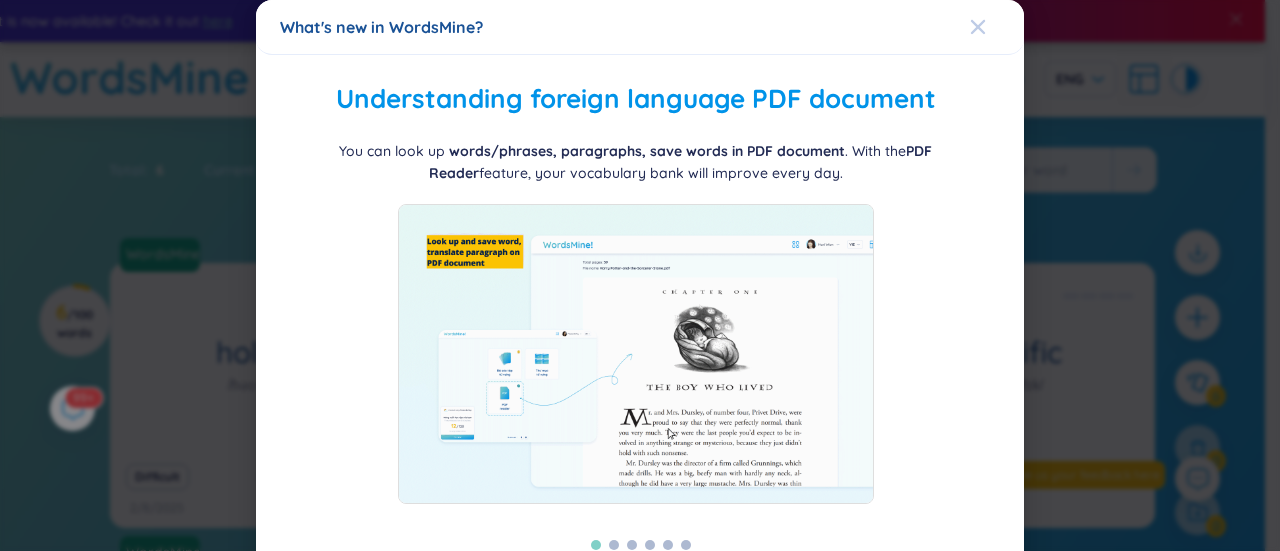click 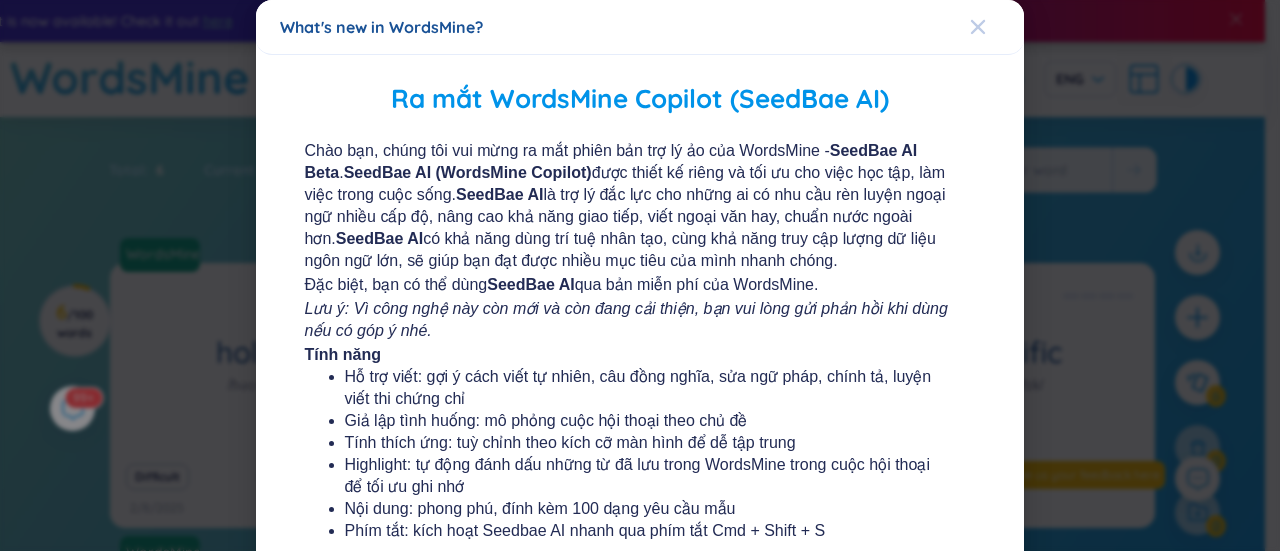 click 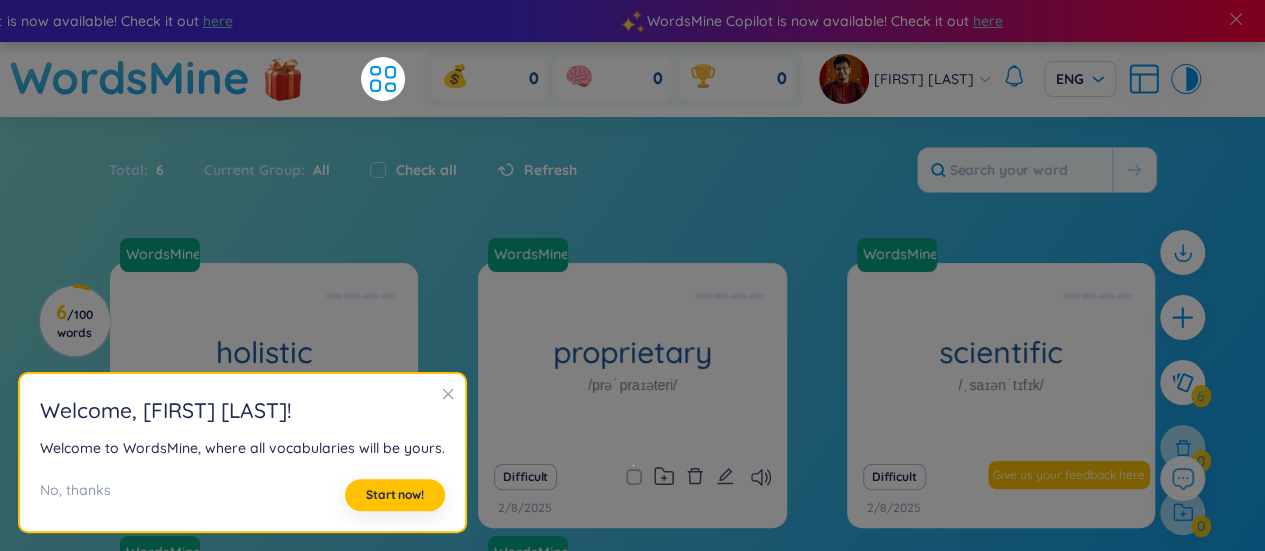 click 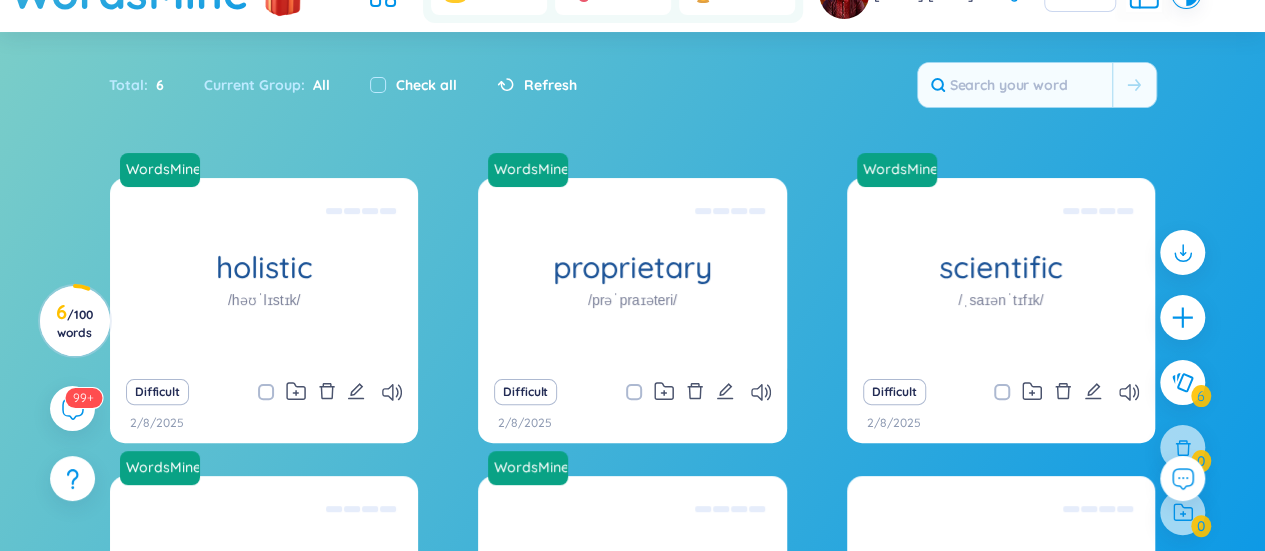 scroll, scrollTop: 0, scrollLeft: 0, axis: both 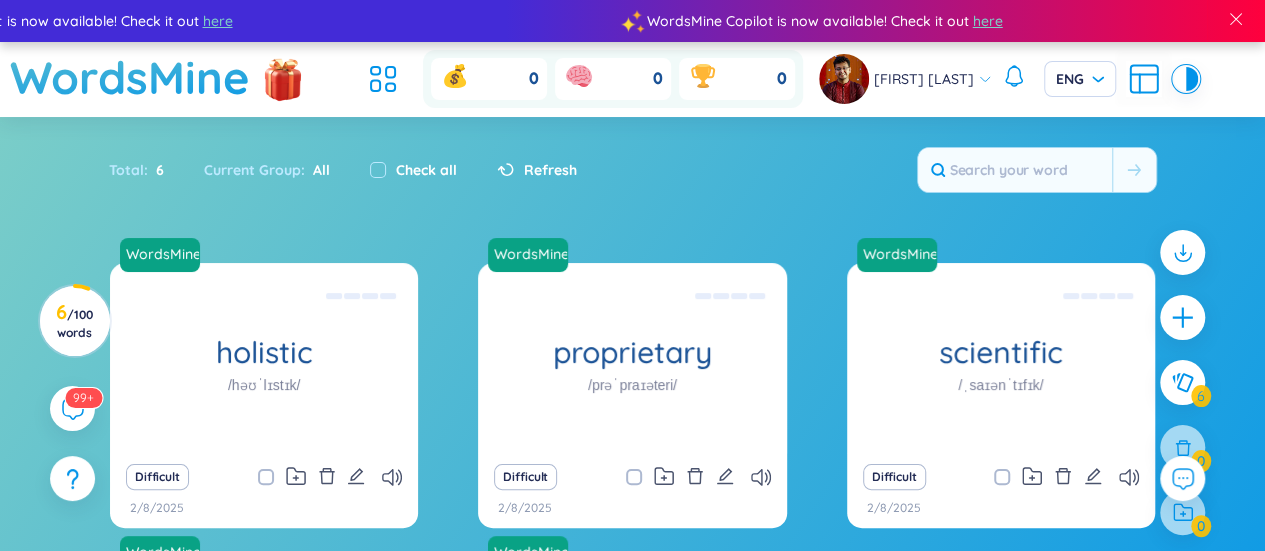 click on "Refresh" at bounding box center (550, 170) 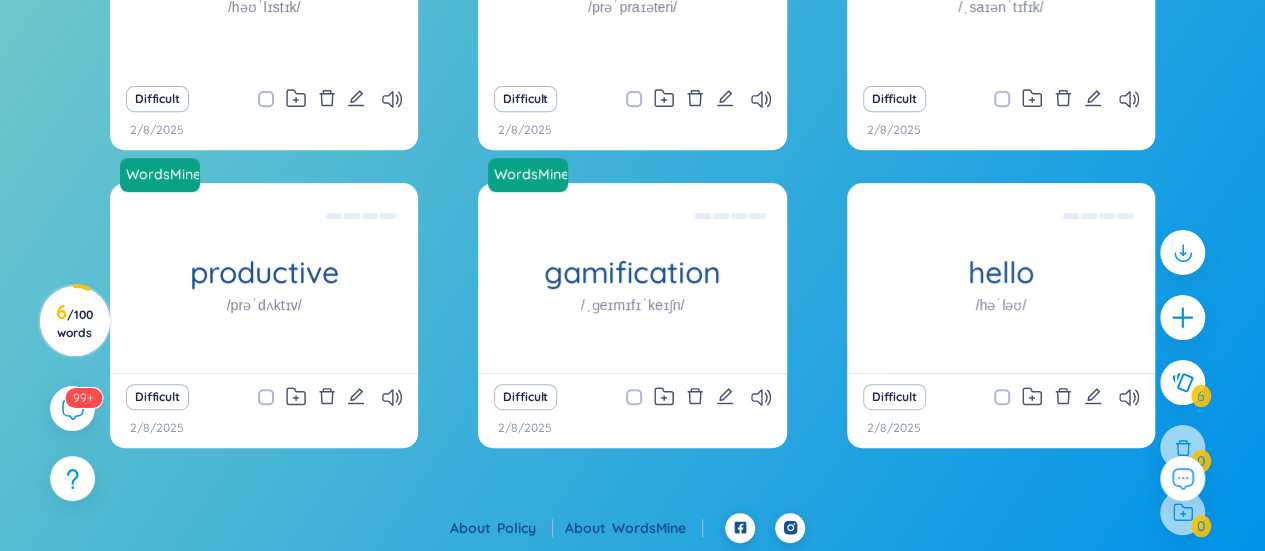 scroll, scrollTop: 0, scrollLeft: 0, axis: both 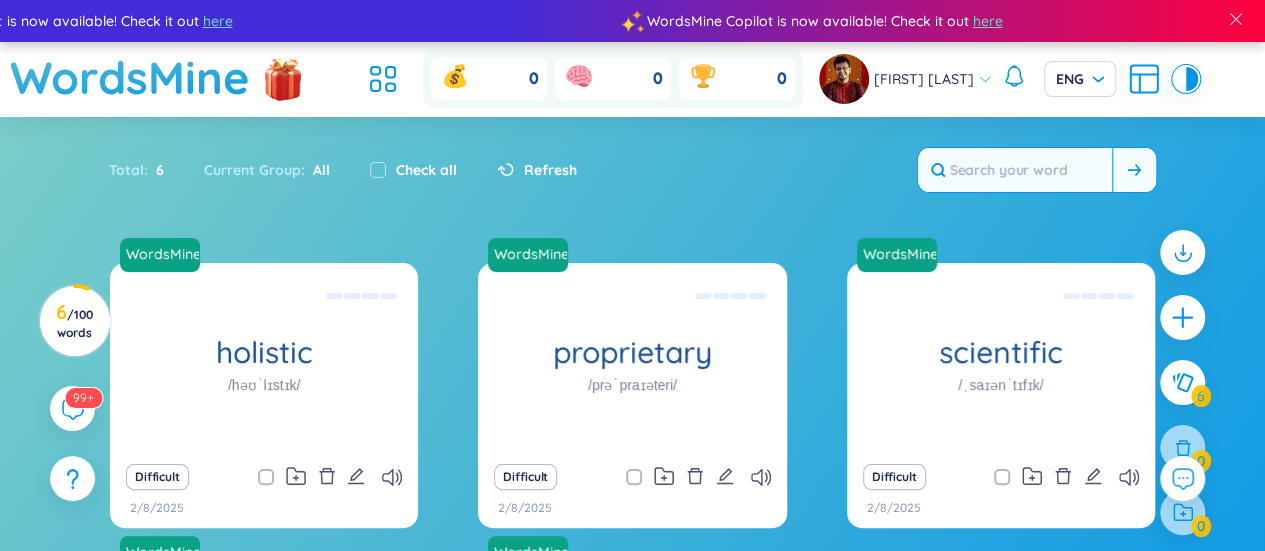 click at bounding box center (1015, 170) 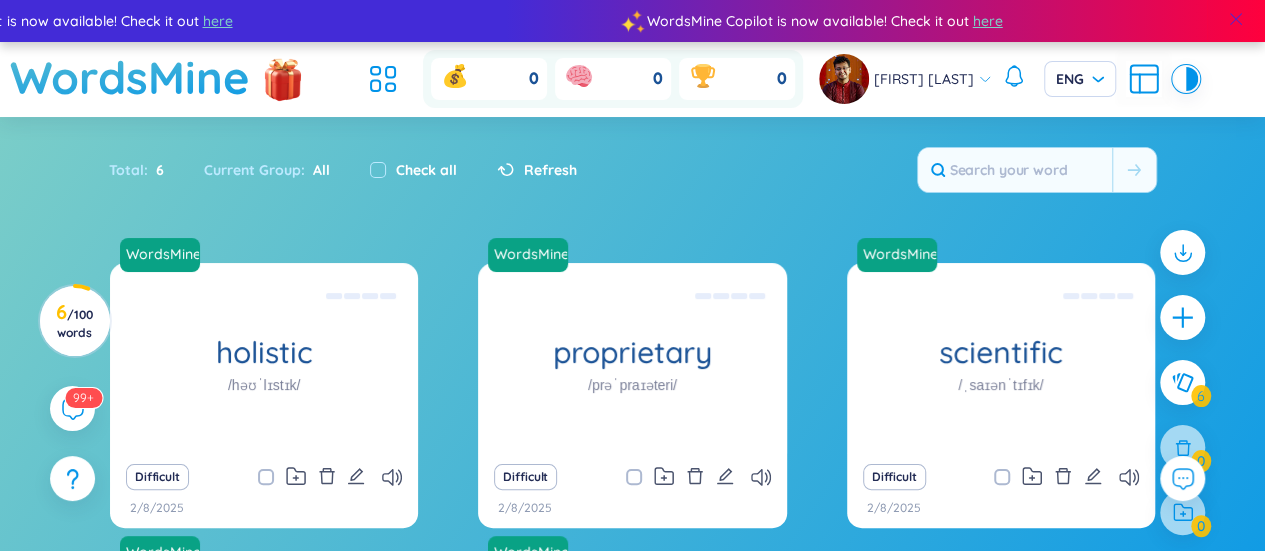 click at bounding box center (1236, 19) 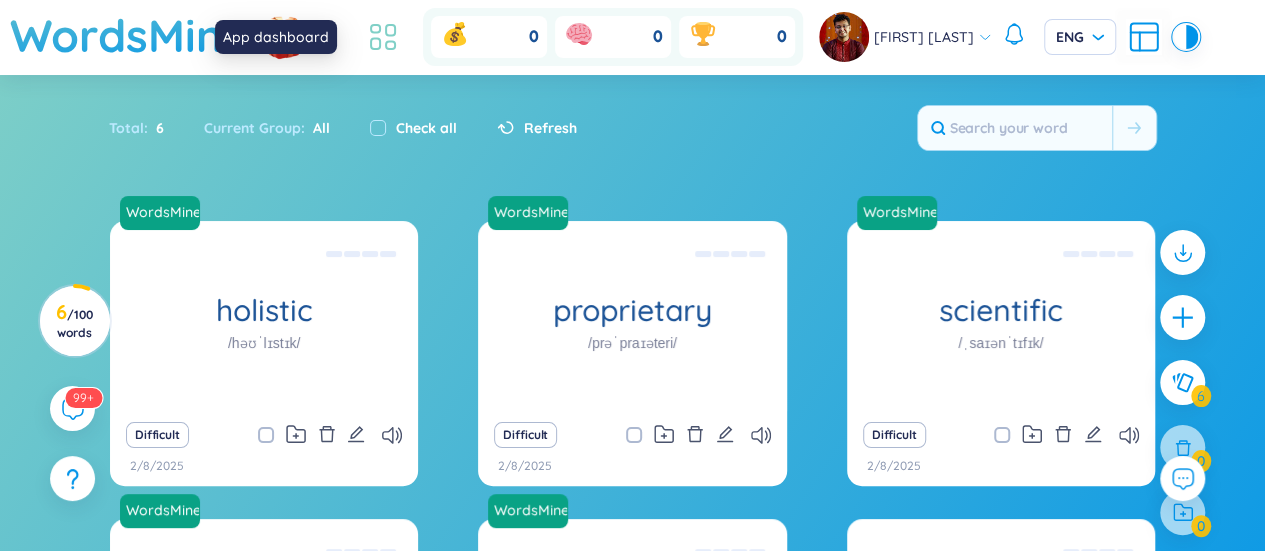 click 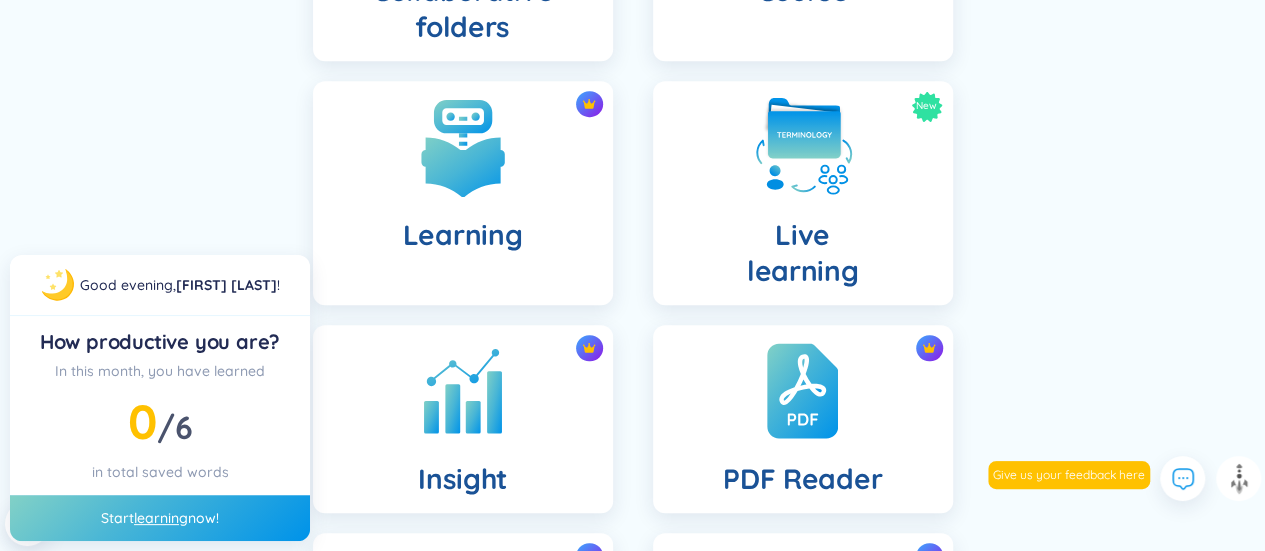 scroll, scrollTop: 861, scrollLeft: 0, axis: vertical 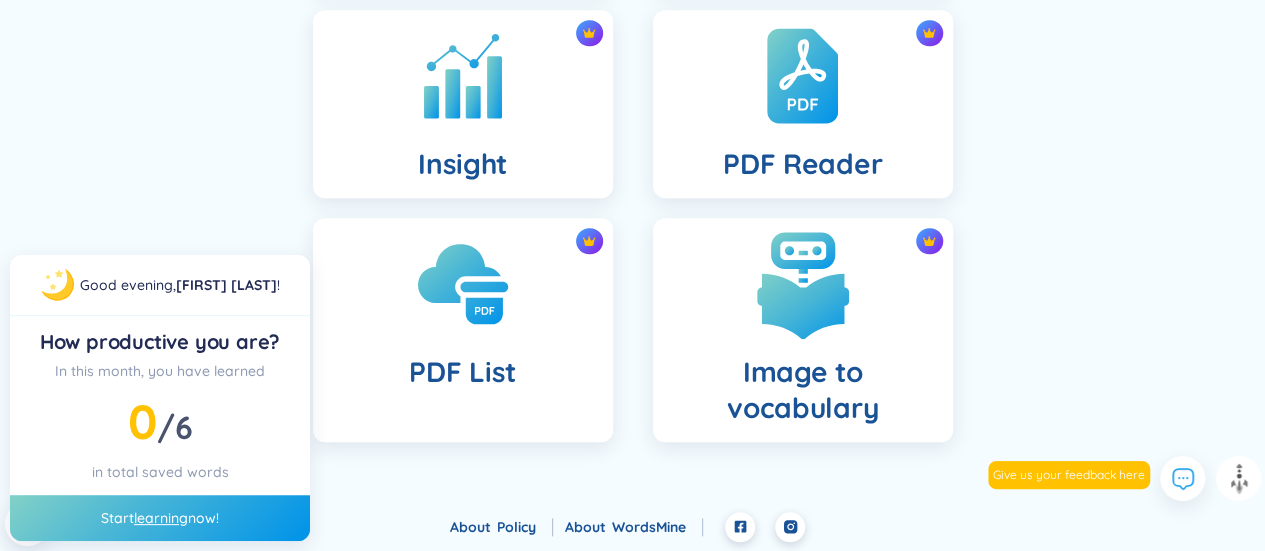 click on "Image to vocabulary" at bounding box center (803, 390) 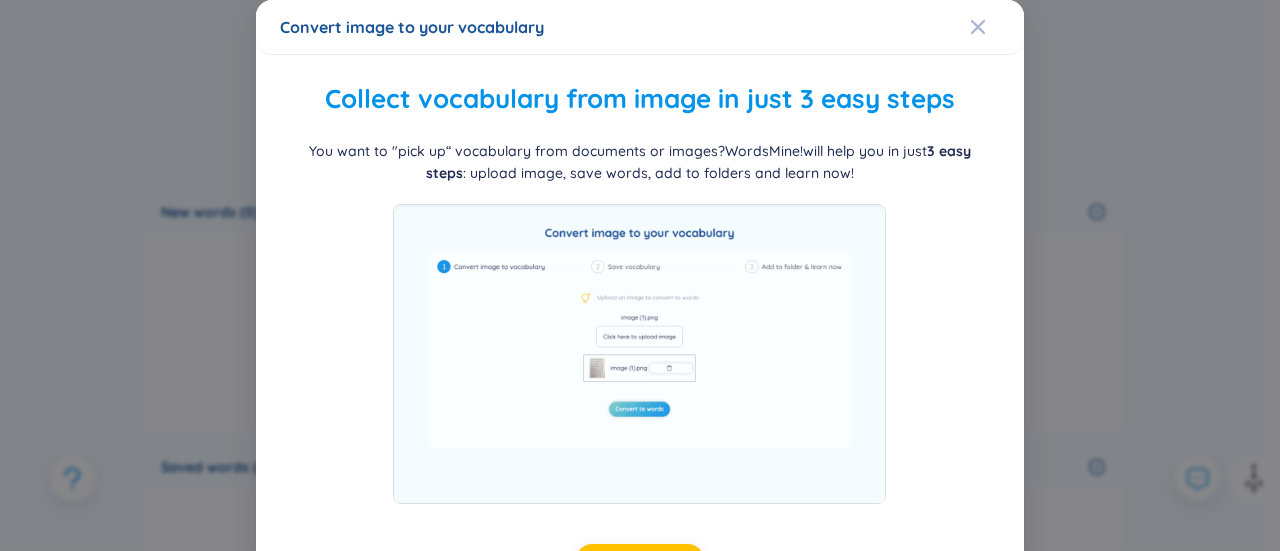 scroll, scrollTop: 56, scrollLeft: 0, axis: vertical 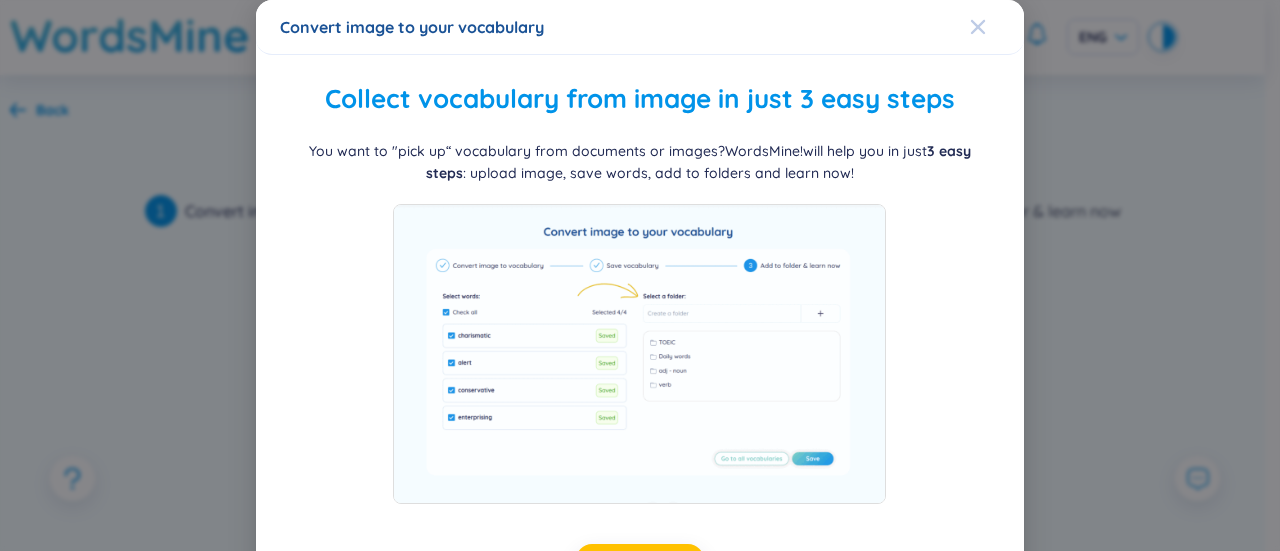 click at bounding box center [978, 27] 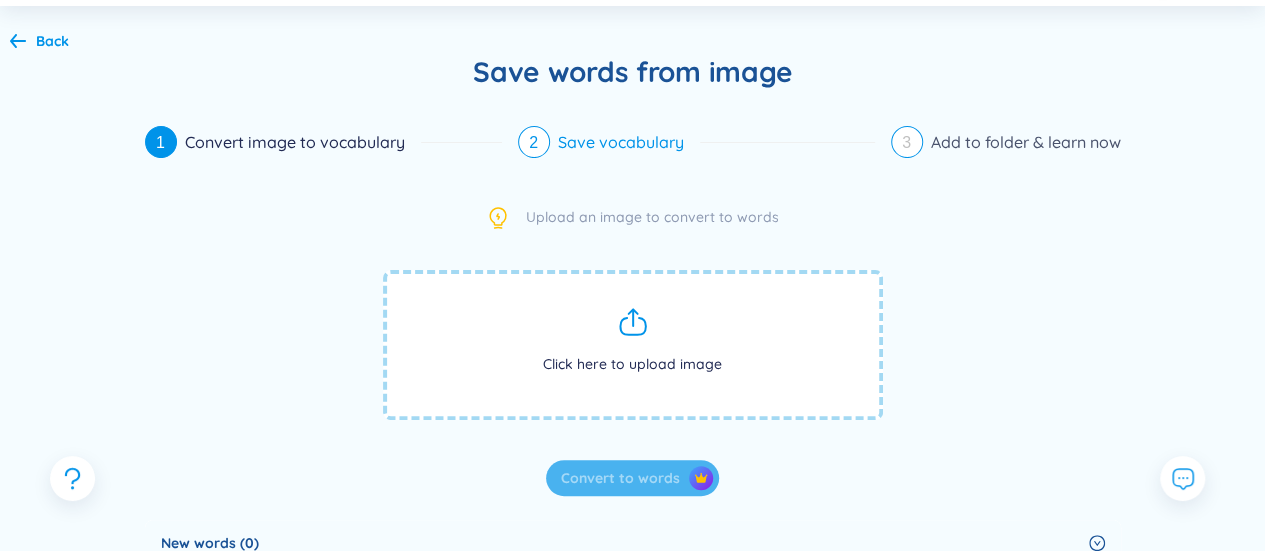 scroll, scrollTop: 0, scrollLeft: 0, axis: both 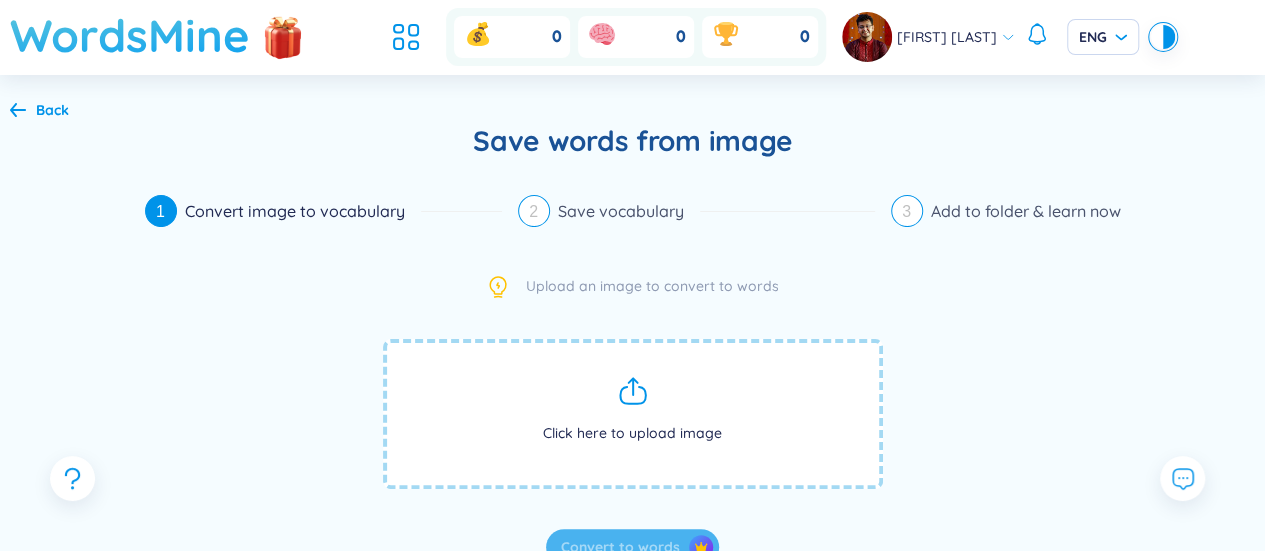 click on "WordsMine" at bounding box center (130, 35) 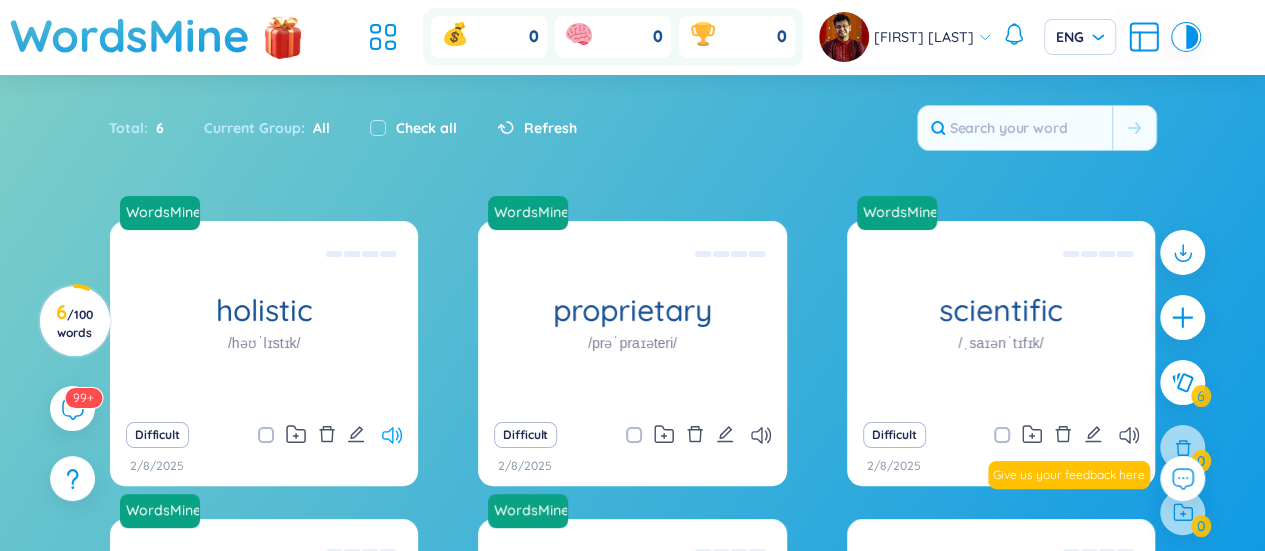 click 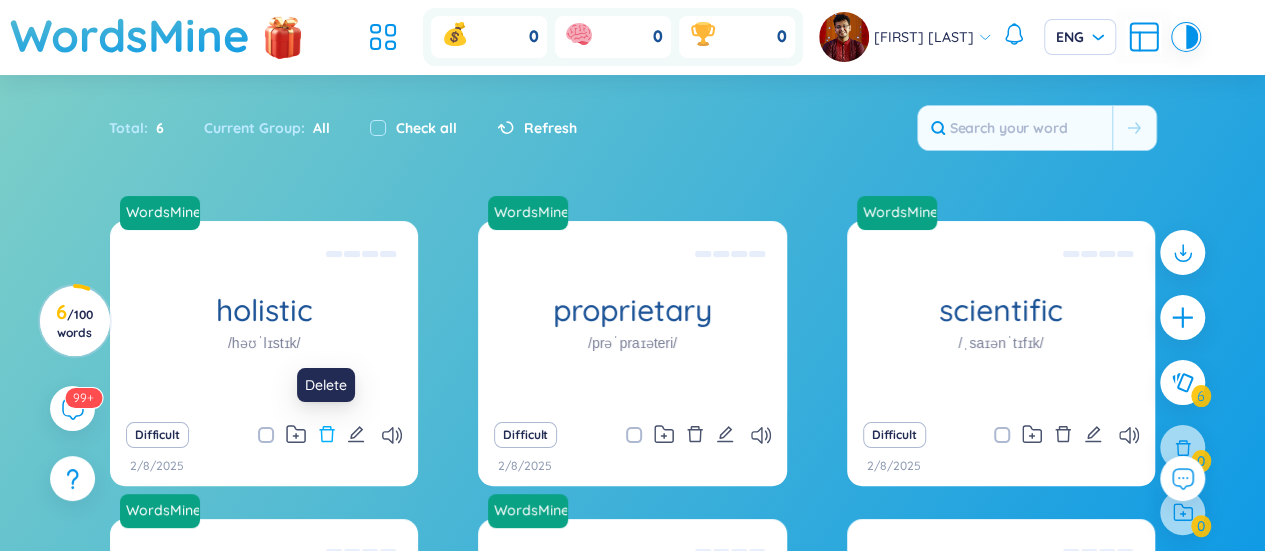 click 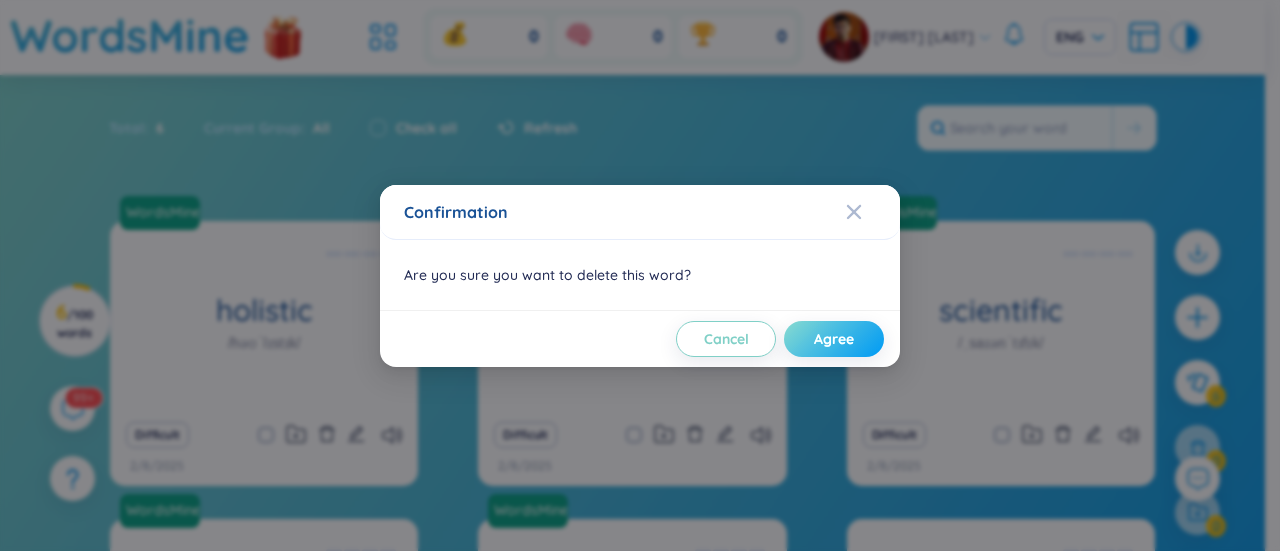 click on "Agree" at bounding box center (834, 339) 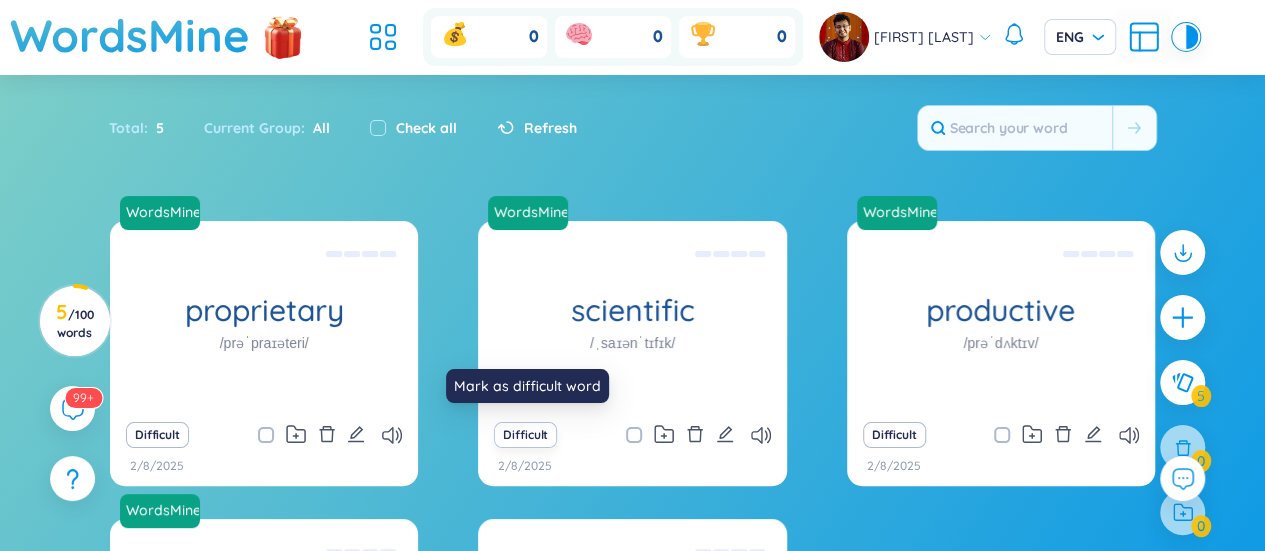 click on "Difficult" at bounding box center (525, 435) 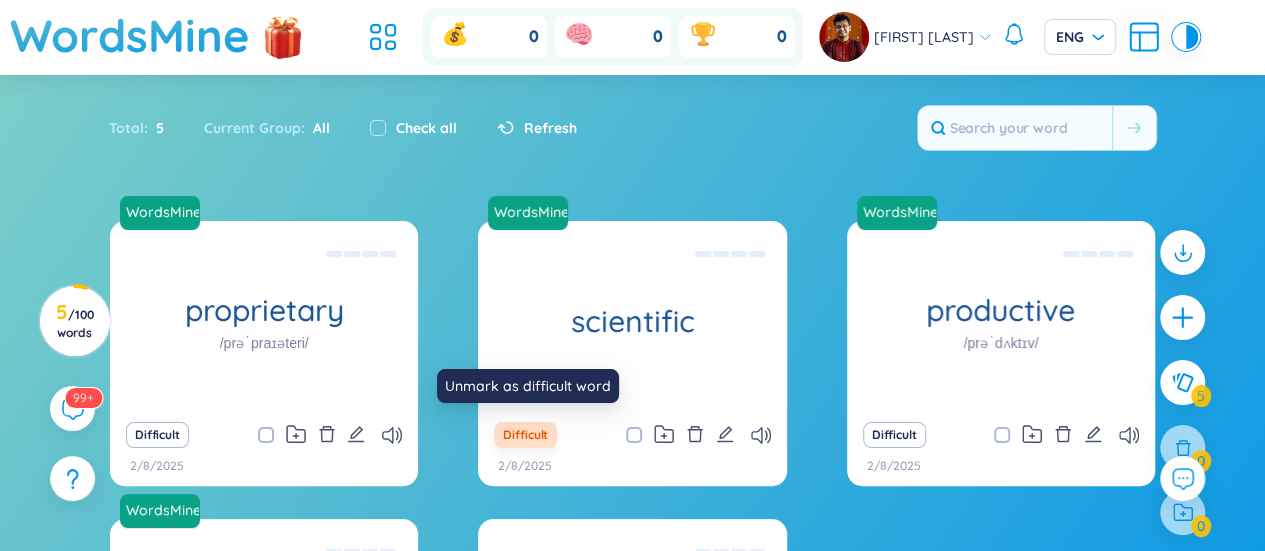 click on "Difficult" at bounding box center [525, 435] 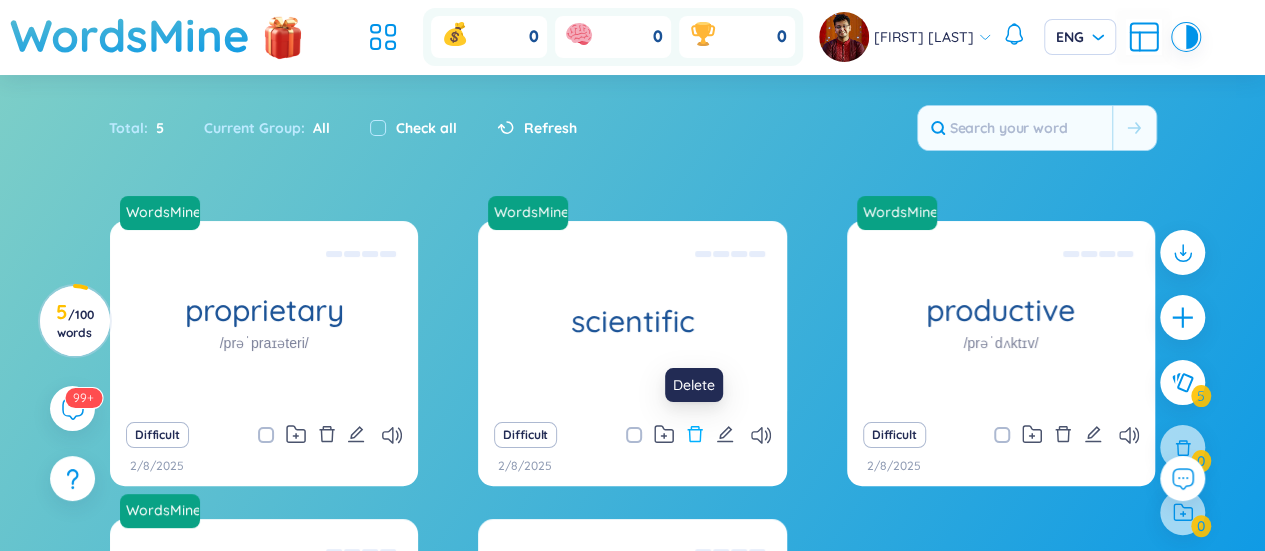 click 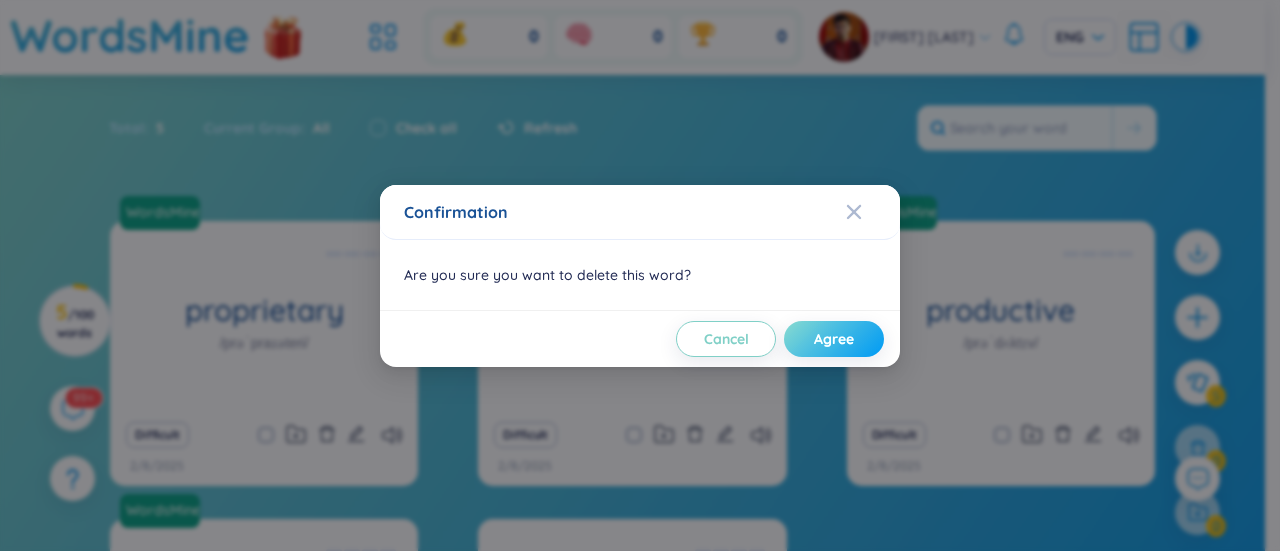 click on "Agree" at bounding box center [834, 339] 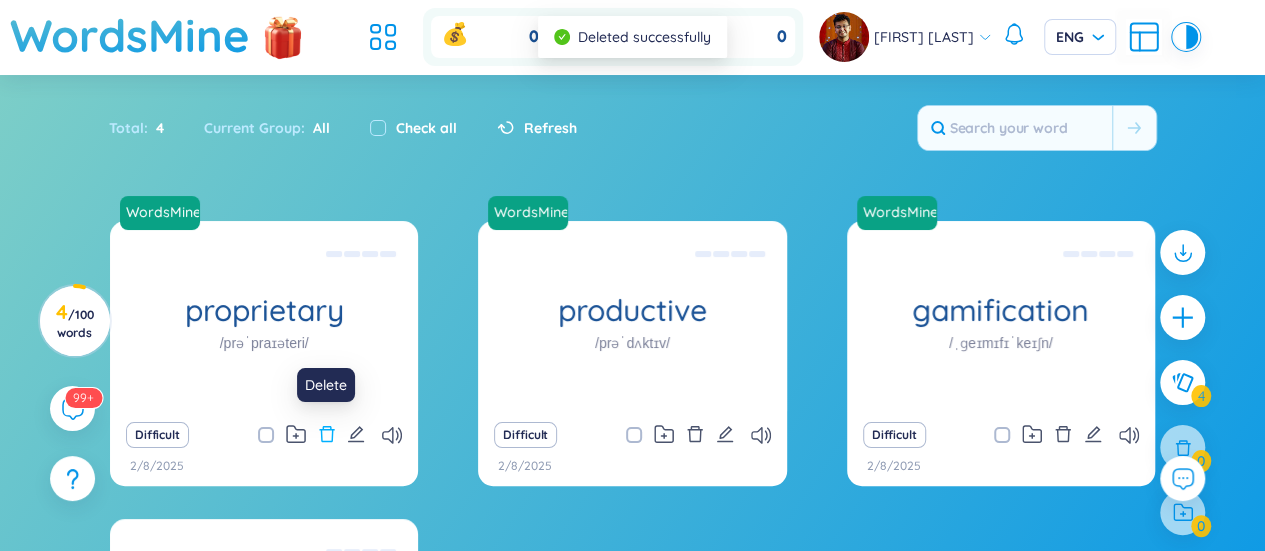 click 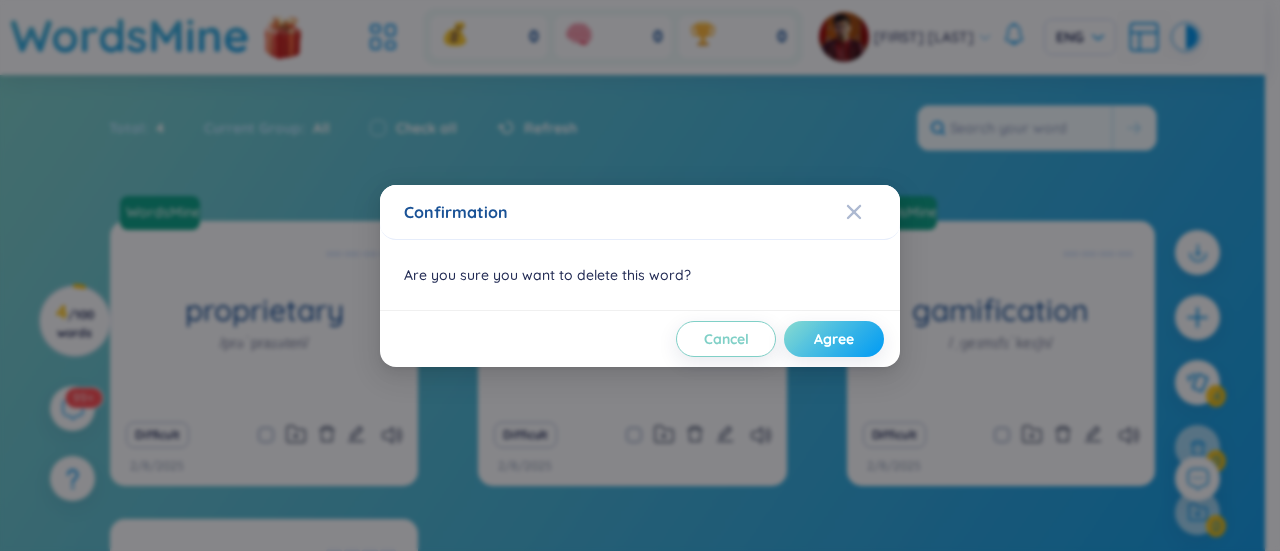 click on "Agree" at bounding box center (834, 339) 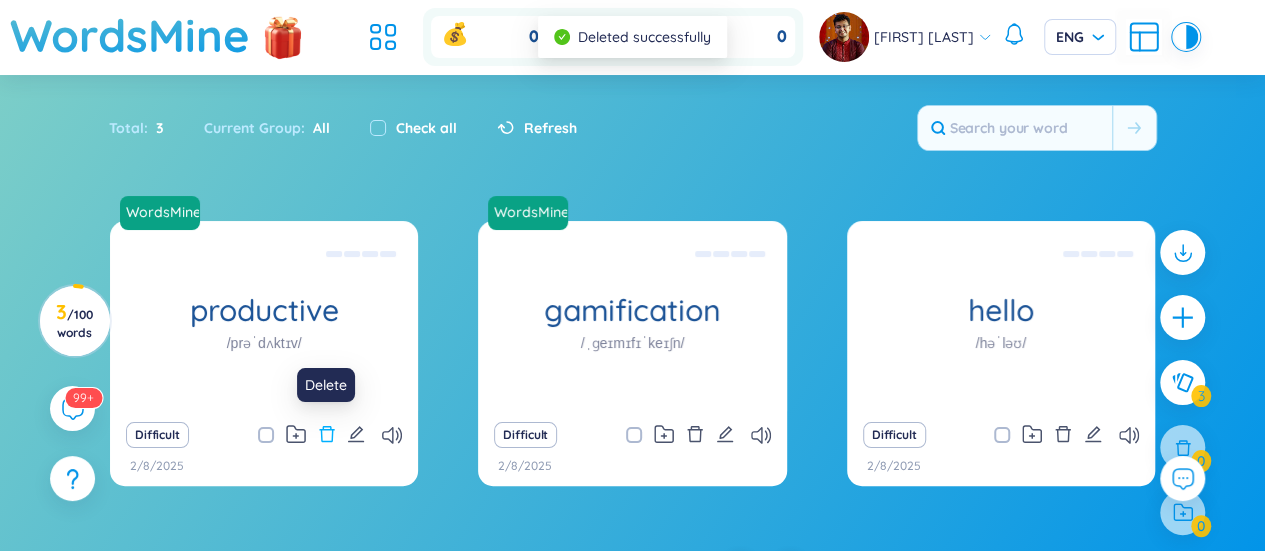 click 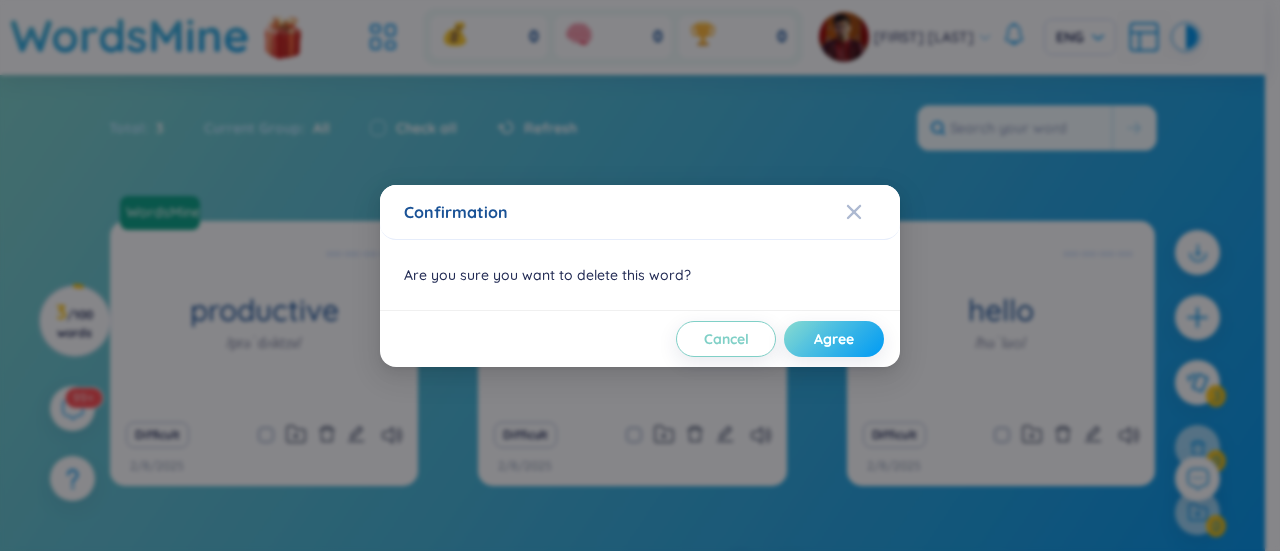 click on "Agree" at bounding box center (834, 339) 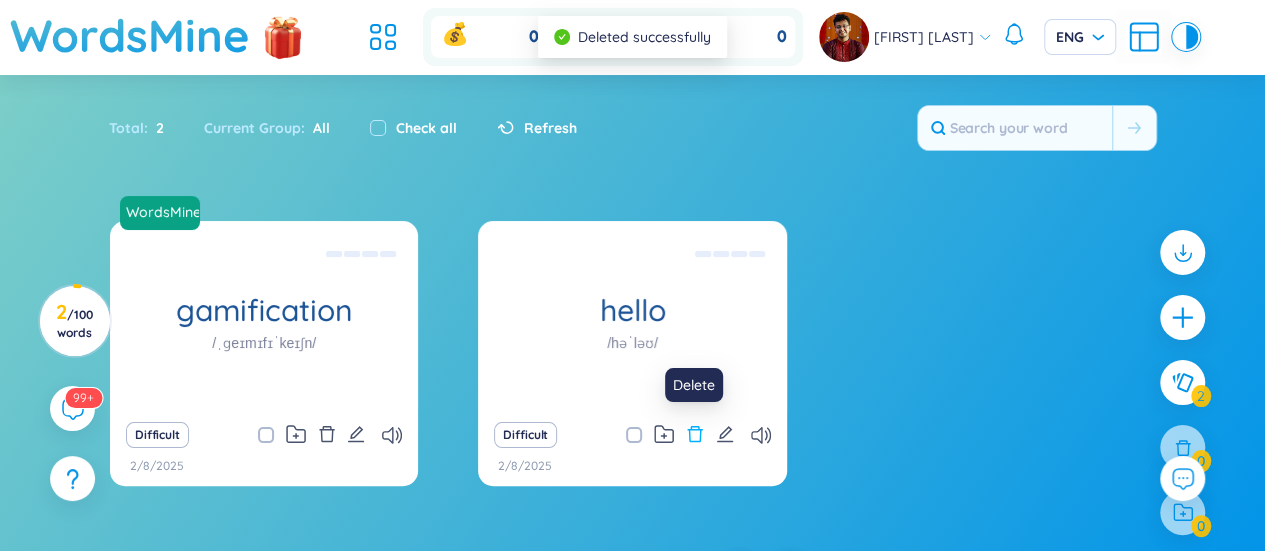 click 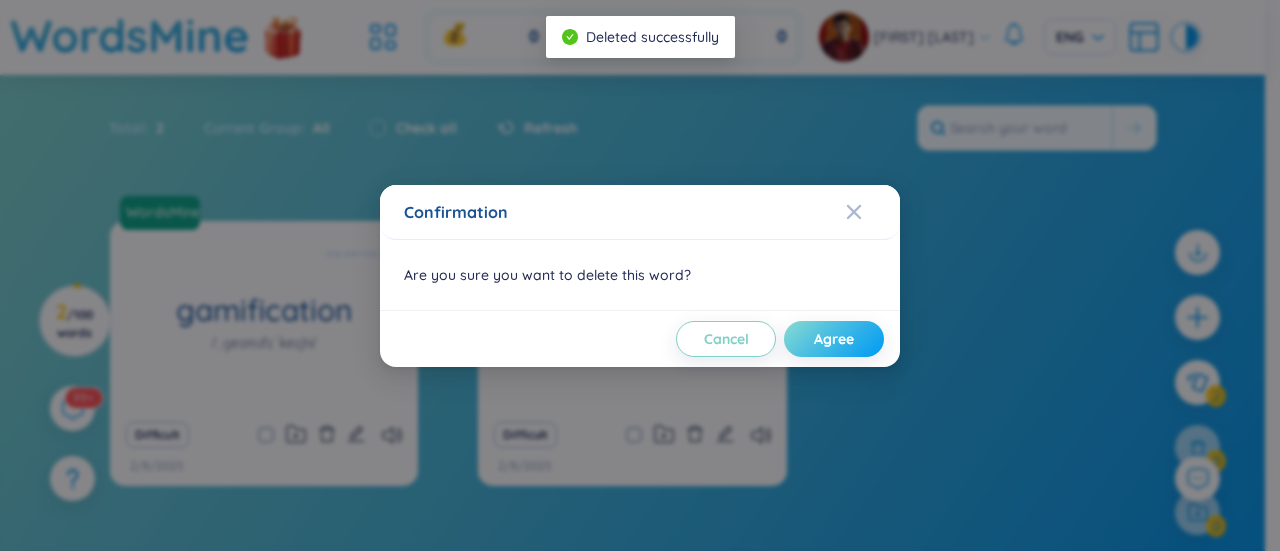 click on "Agree" at bounding box center [834, 339] 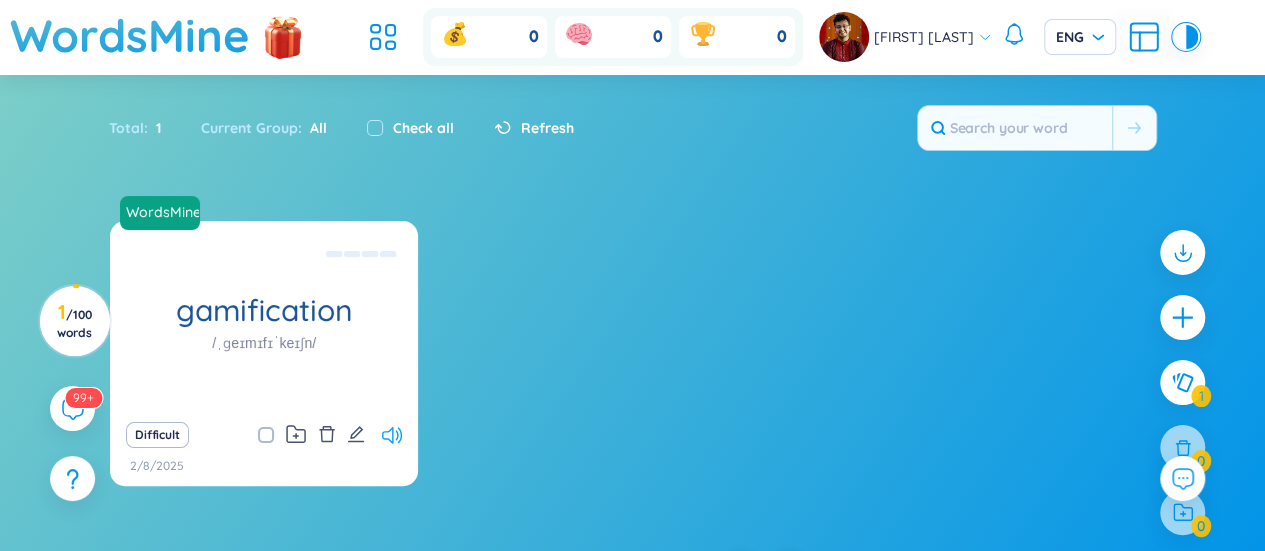 click 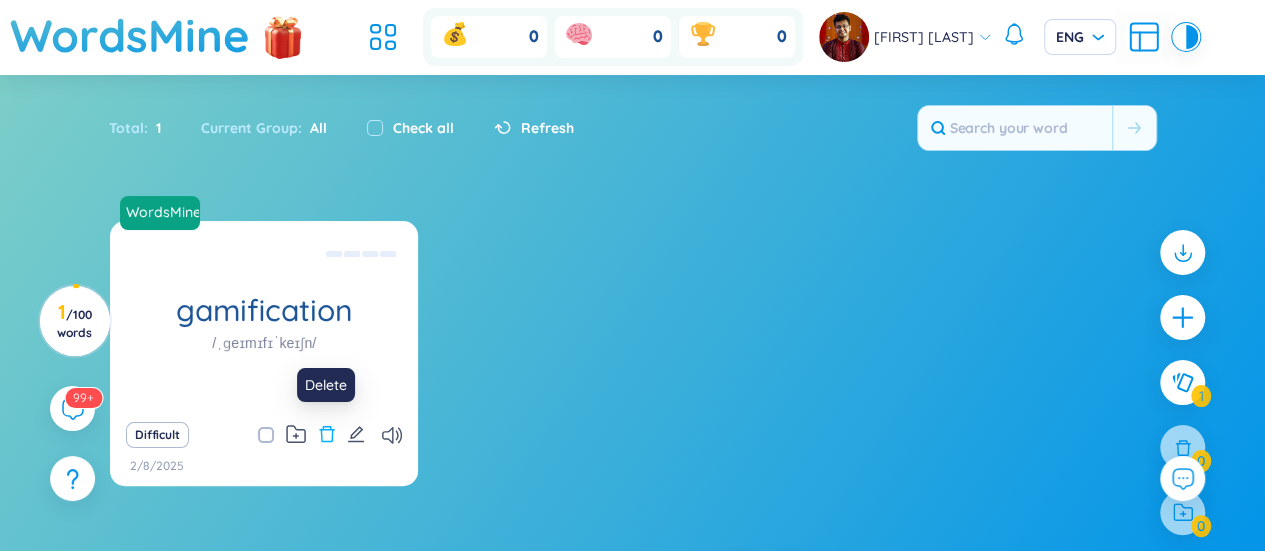 click 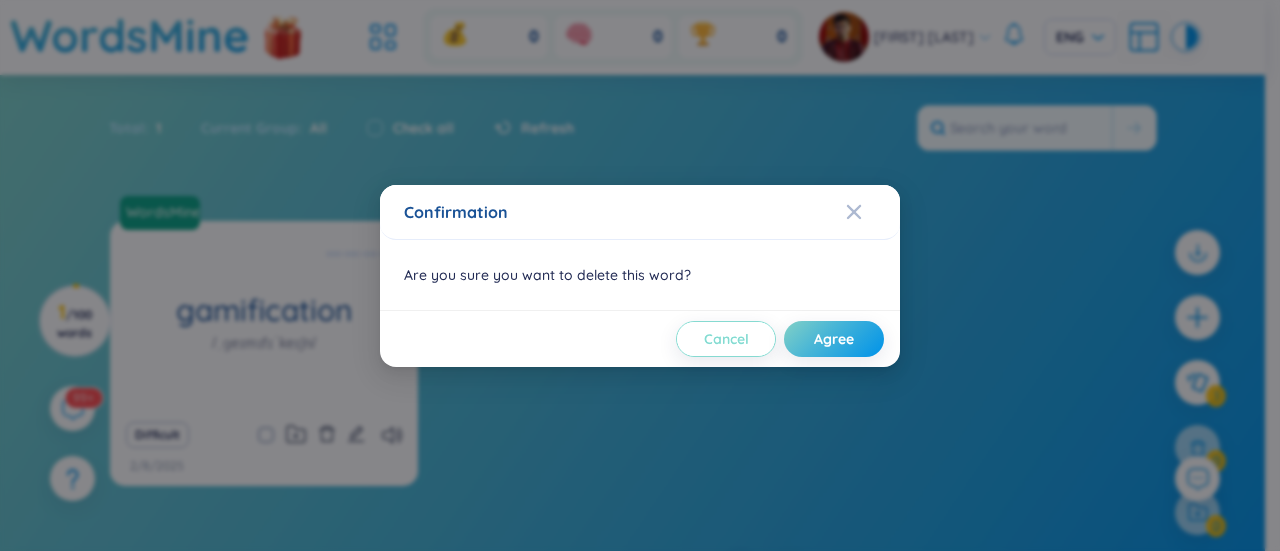 click on "Cancel" at bounding box center (726, 339) 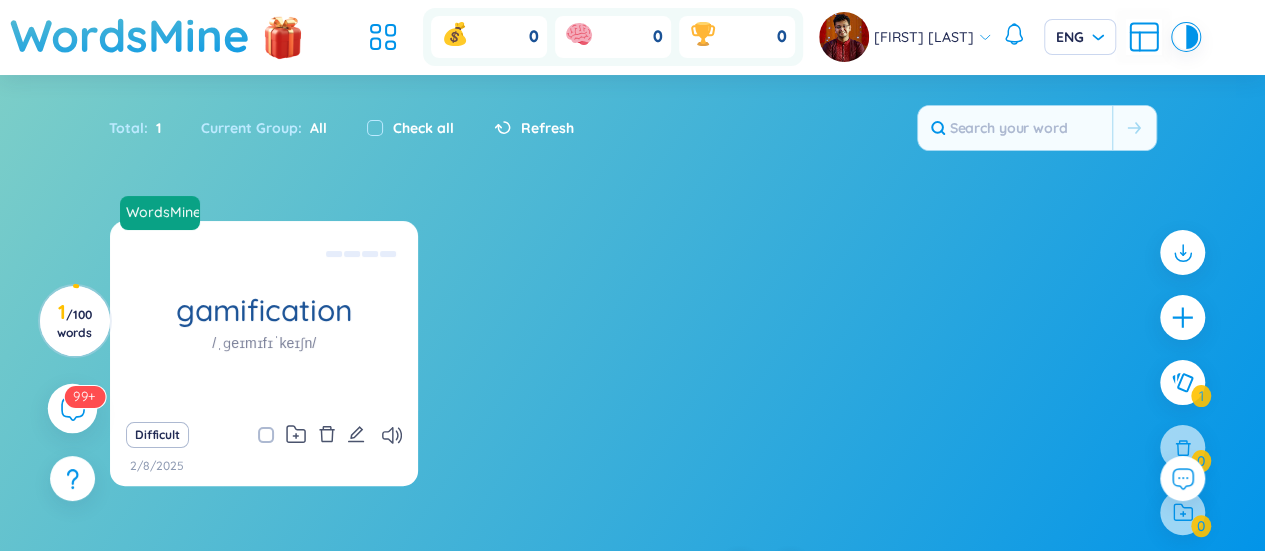 click on "99+" at bounding box center [73, 409] 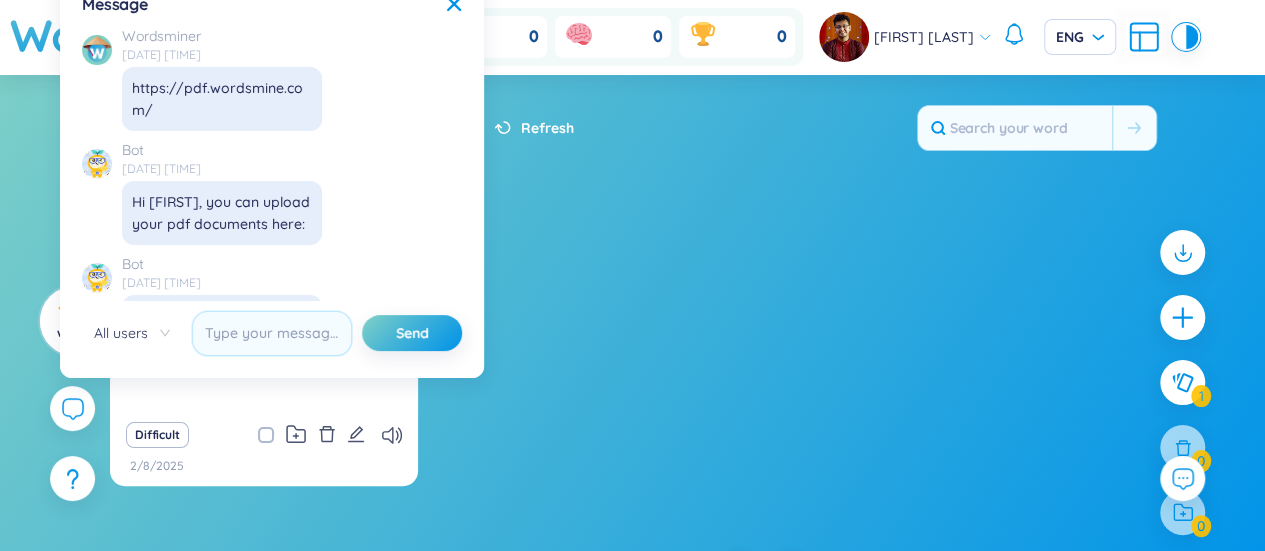 scroll, scrollTop: 23030, scrollLeft: 0, axis: vertical 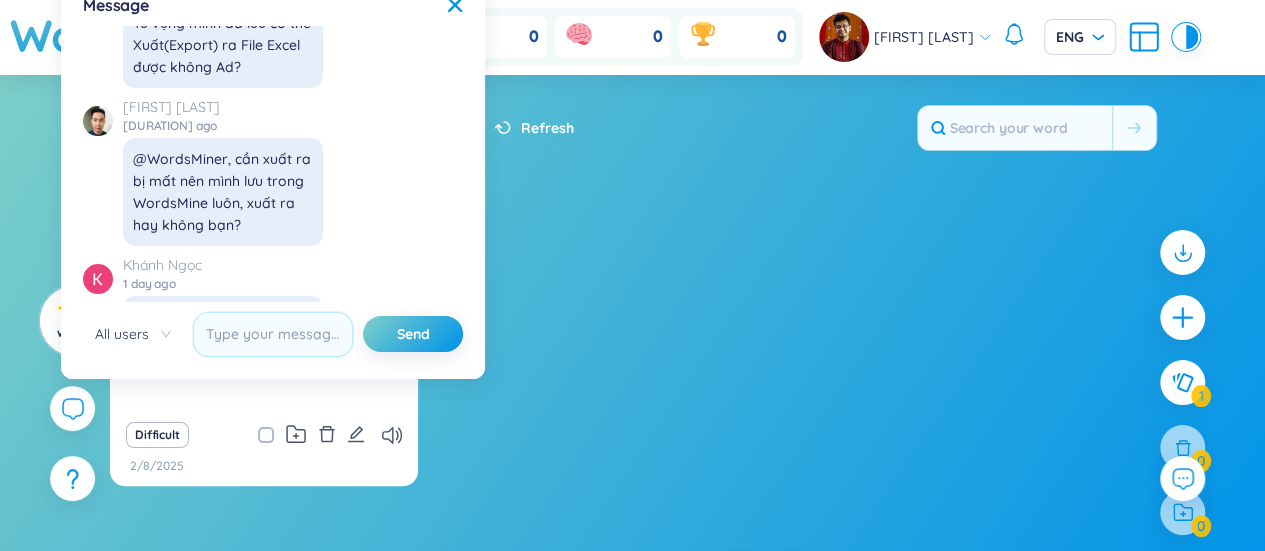 click on "Message X ✨ Hey, I'm  Seed Bae , your language learning buddy -- here to sprinkle some joy into your learning journey! No data to display No data to display Wordsminer [DATE] [TIME] https://pdf.wordsmine.com/ Bot [DATE] [TIME] Hi [FIRST], you can upload your pdf documents here: Bot [DATE] [TIME] https://app.wordsmine.com/pdf-list [FIRST] [LAST] [DATE] [TIME] this is the best English extension I have ever use. Love it <3 [FIRST] [LAST] [DATE] [TIME] mn ơi cho em hỏi có cách nào đổi được accent đọc ko ạ [FIRST] [LAST] [DATE] [TIME] hi [FIRST] [LAST] [DATE] [TIME] is there anyone supporting here [FIRST] [LAST] [DATE] [TIME] :D [FIRST] [LAST] [DATE] [TIME] why when I click on the word it is not show translate? [FIRST] [LAST] [DATE] [TIME] Đổi accent được nhé [FIRST] [LAST] [DATE] [TIME] [FIRST], you should be click dubble on word, and you can check on tab translate and chose your language you need [FIRST] [LAST] [DATE] [TIME] WordsMiner [DATE] [TIME] Bot [DATE] [TIME] Read more f" at bounding box center (273, 175) 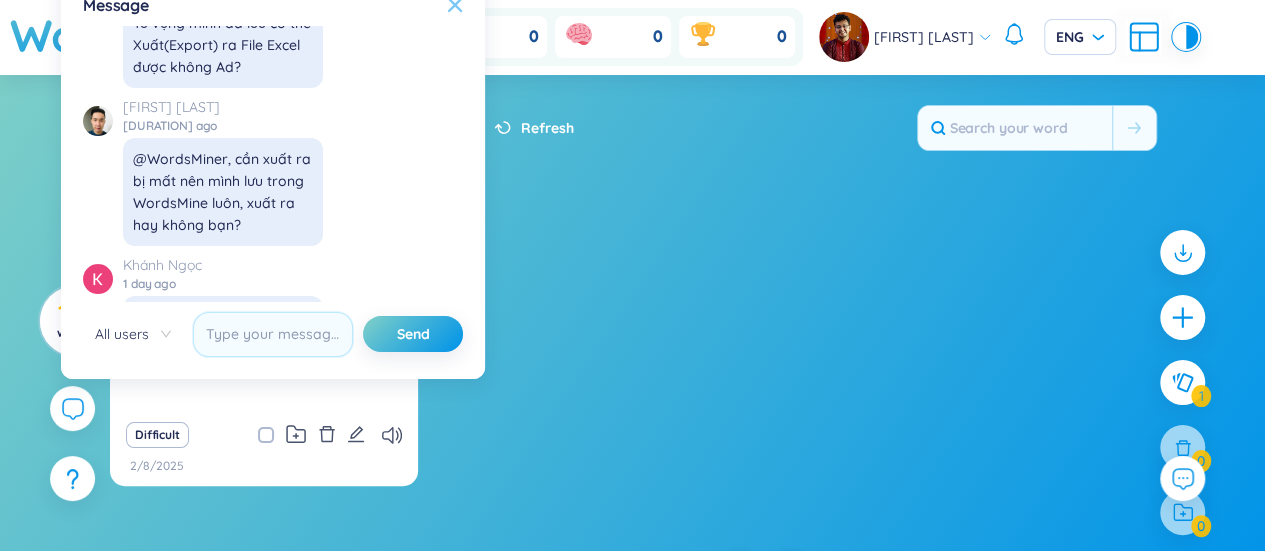 click 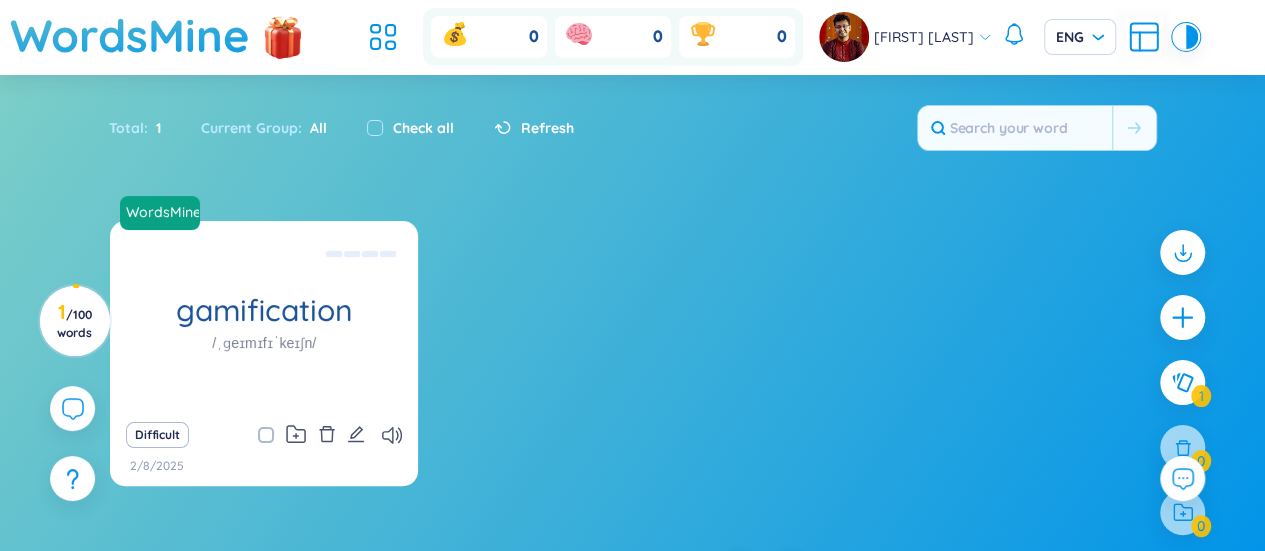 click on "Total :       1" at bounding box center [145, 128] 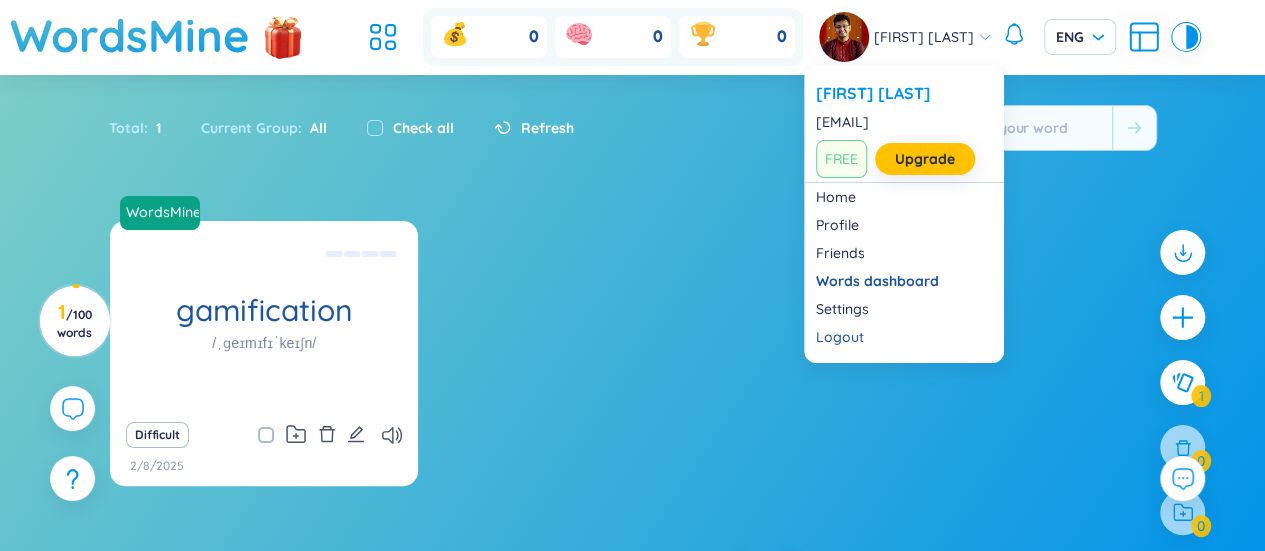 click at bounding box center (844, 37) 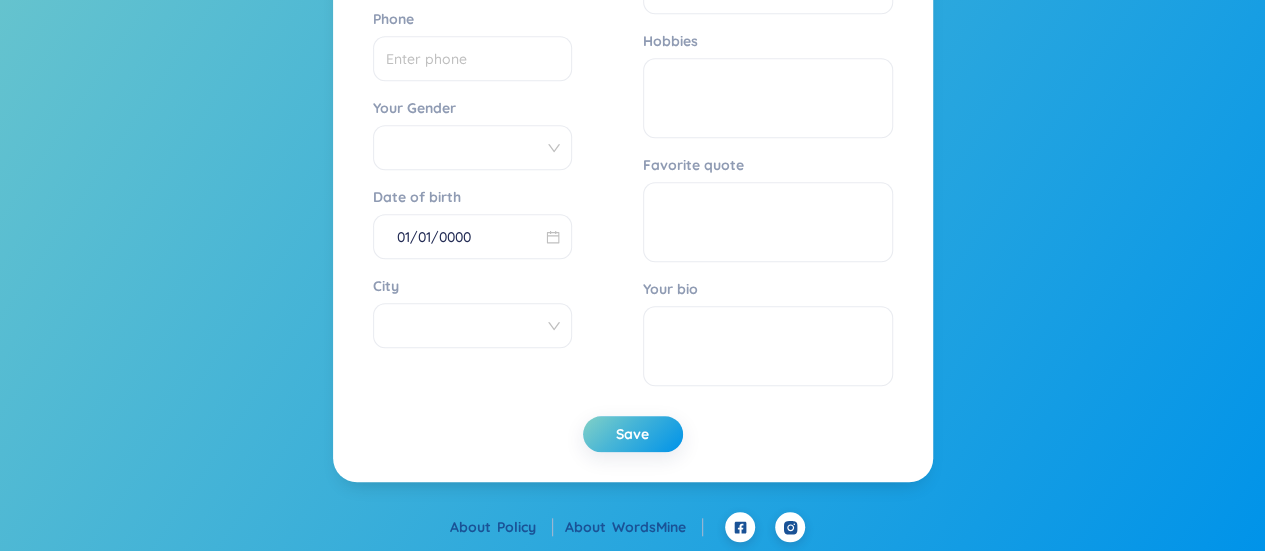 scroll, scrollTop: 0, scrollLeft: 0, axis: both 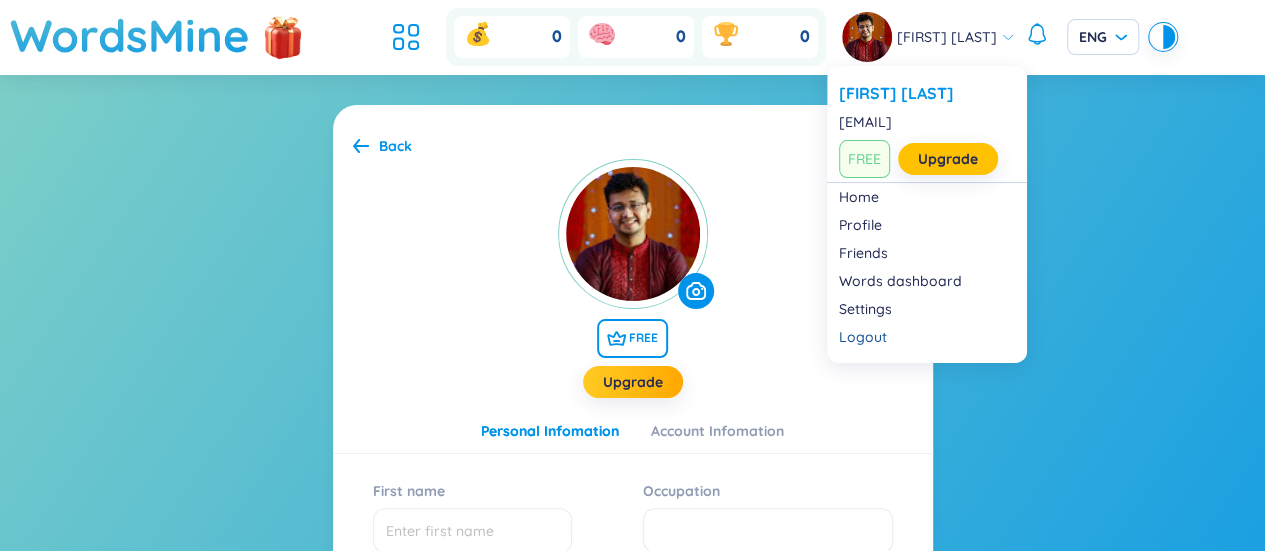 click on "[FIRST] [LAST]" at bounding box center [928, 37] 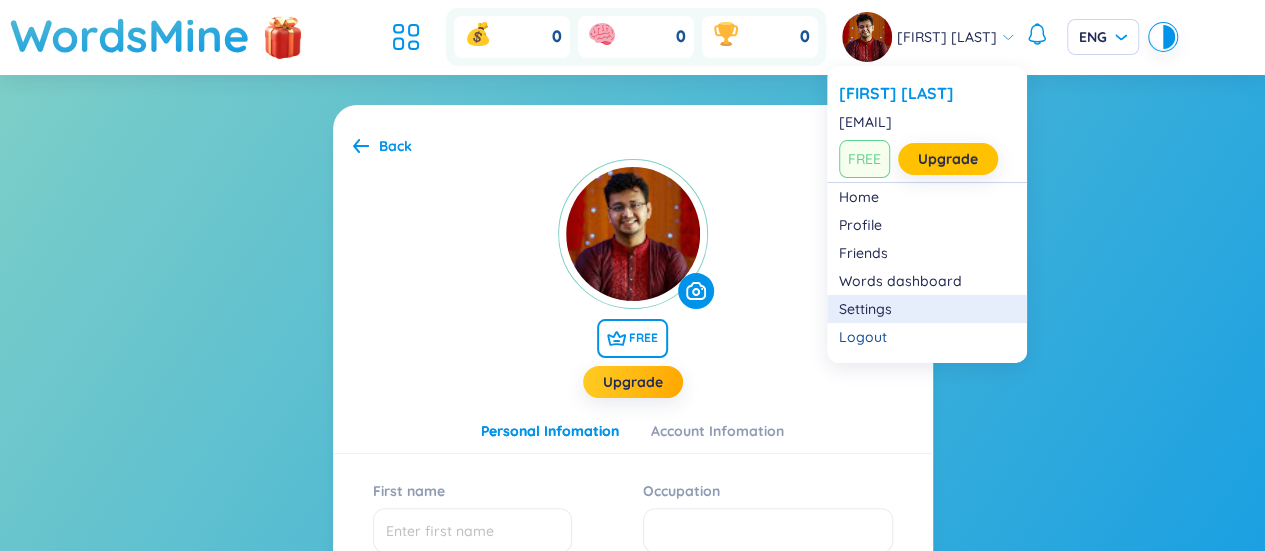 click on "Settings" at bounding box center (927, 309) 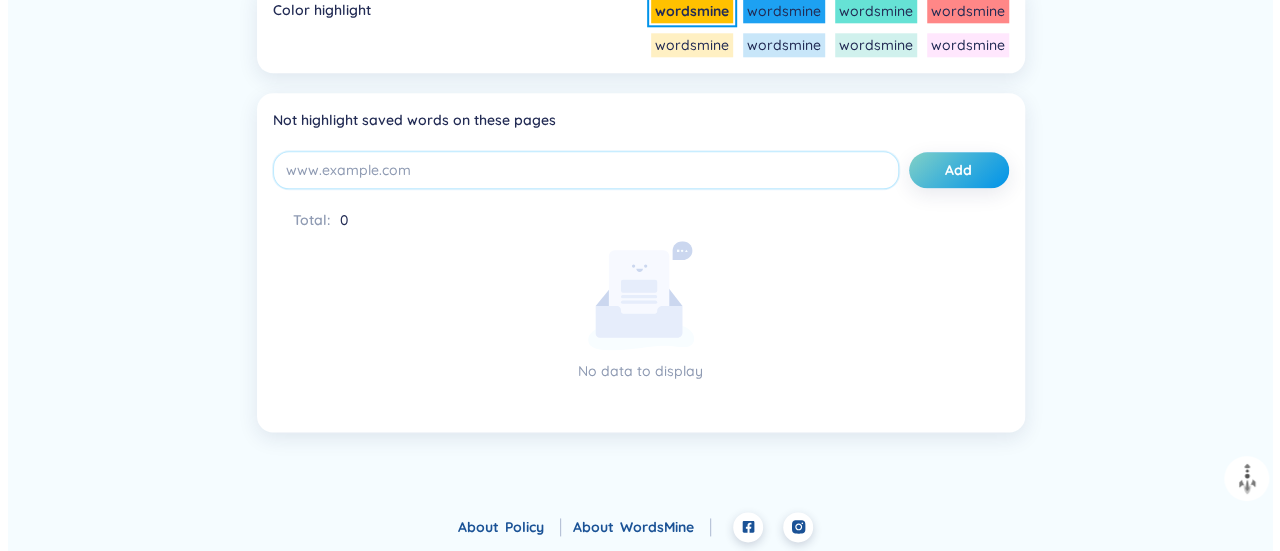 scroll, scrollTop: 0, scrollLeft: 0, axis: both 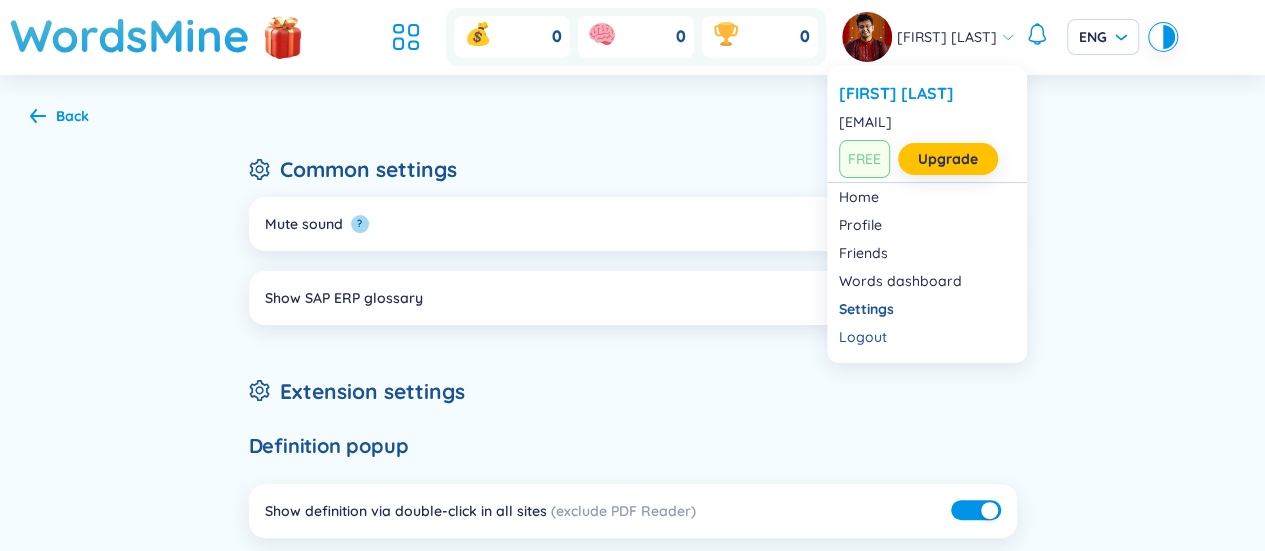 click 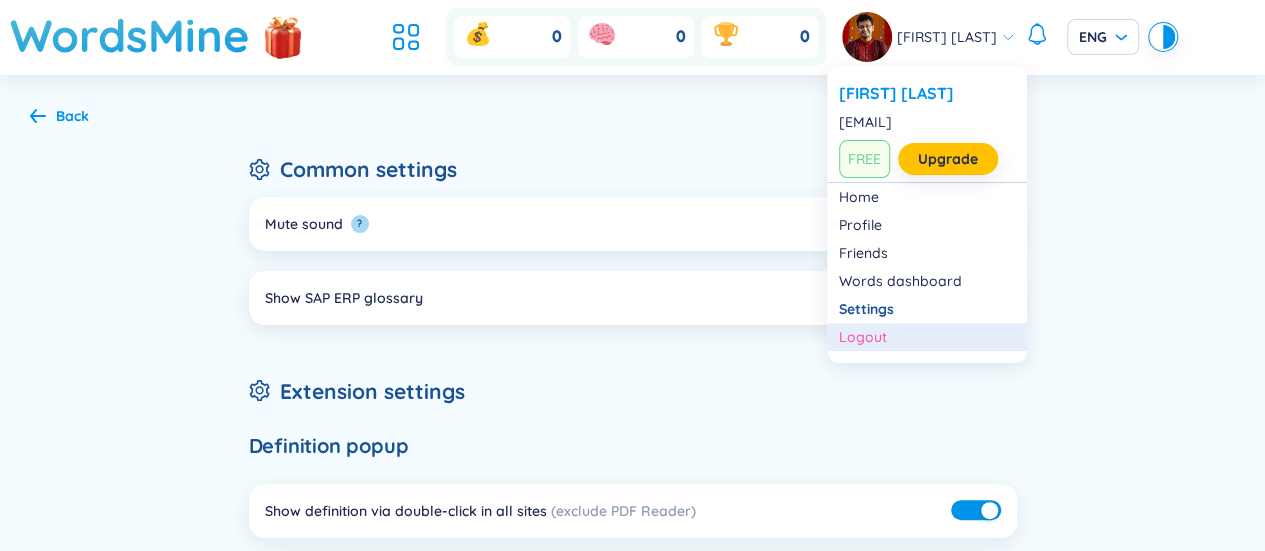 click on "Logout" at bounding box center (927, 337) 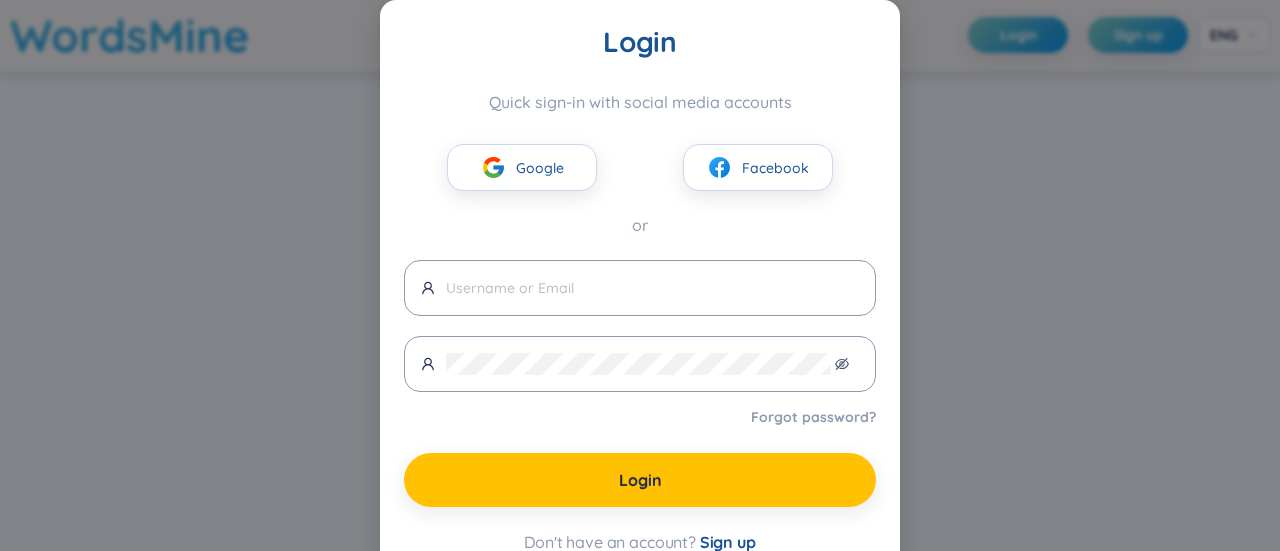 click on "Login Quick sign-in with social media accounts Google Facebook or Forgot password? Login Don't have an account?   Sign up" at bounding box center (640, 275) 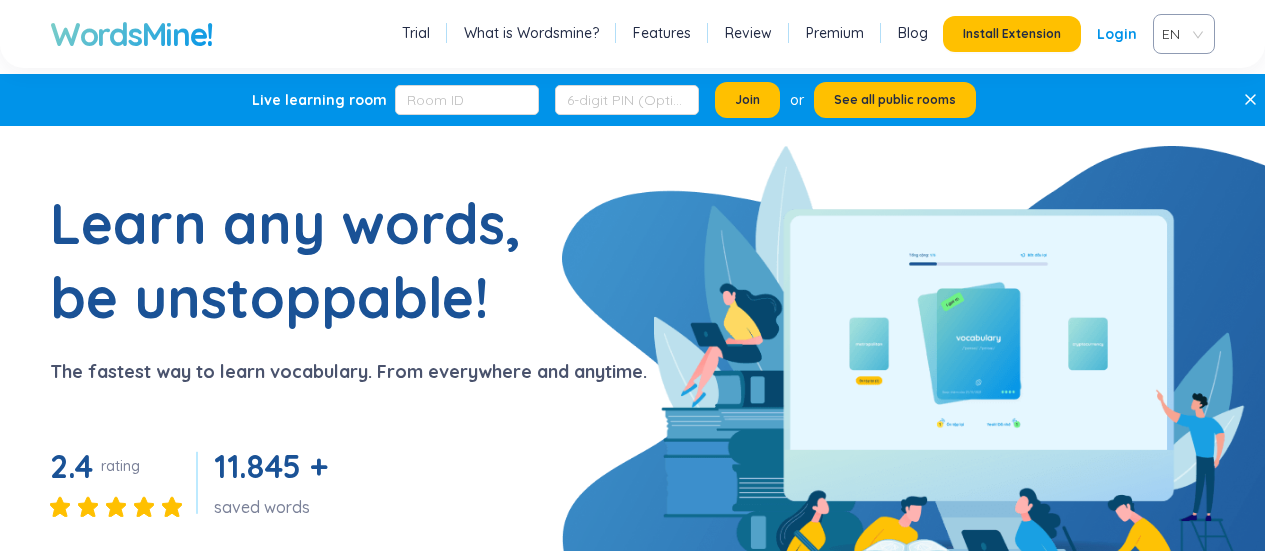 scroll, scrollTop: 0, scrollLeft: 0, axis: both 